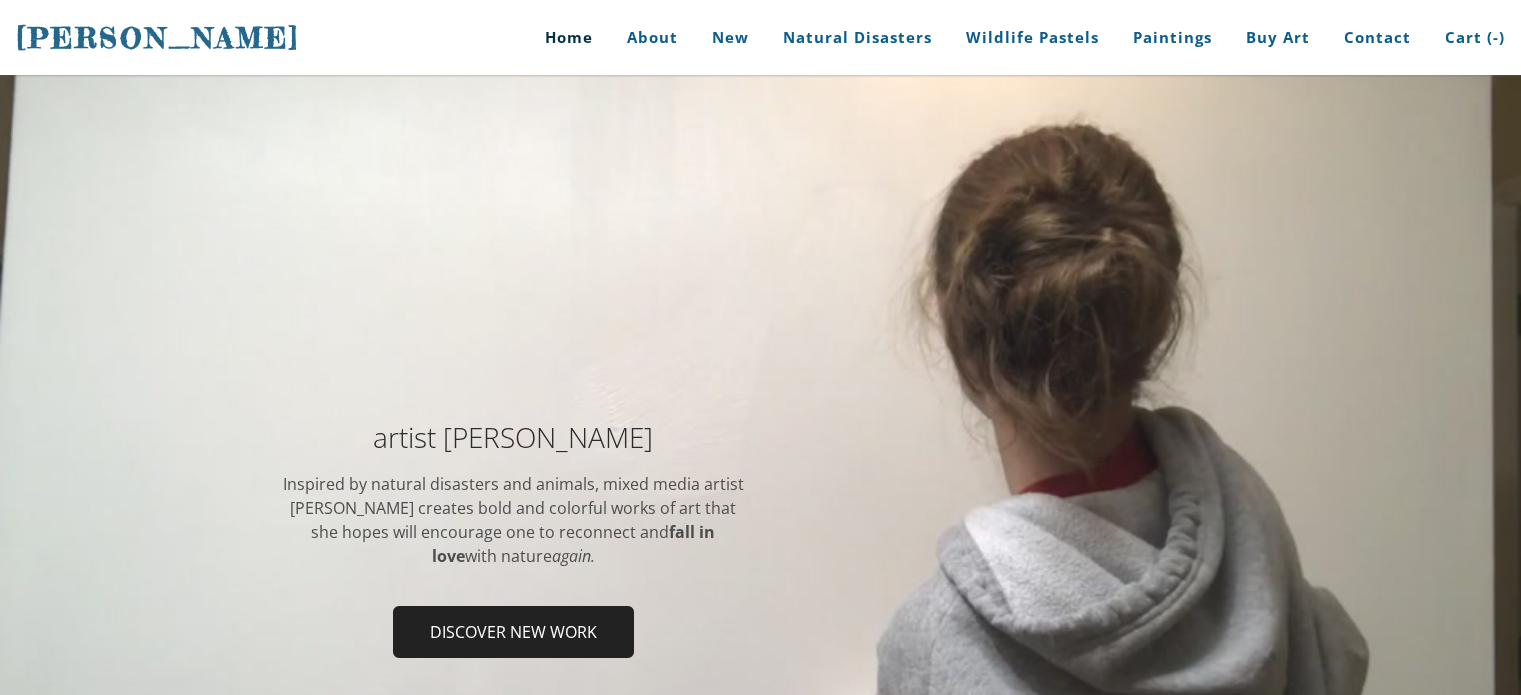 scroll, scrollTop: 0, scrollLeft: 0, axis: both 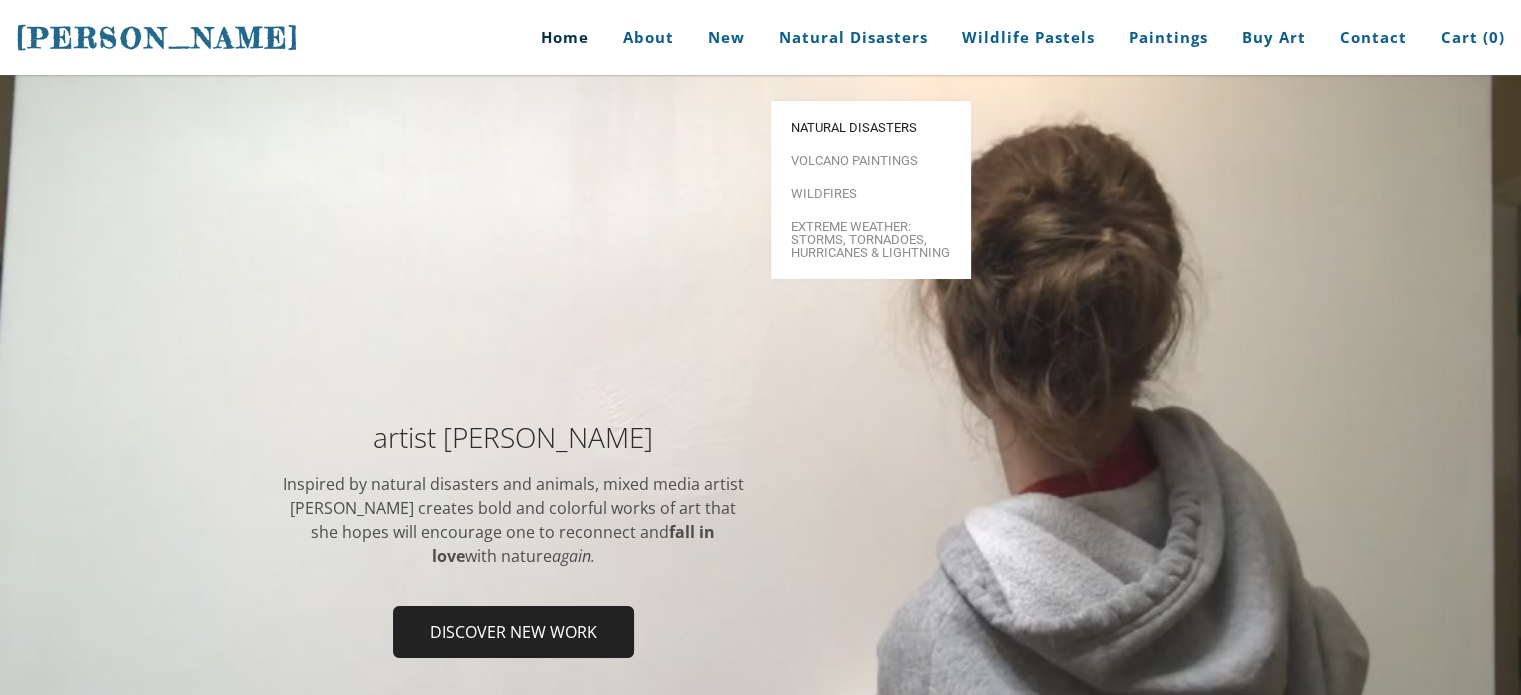 click on "Natural Disasters" at bounding box center [871, 127] 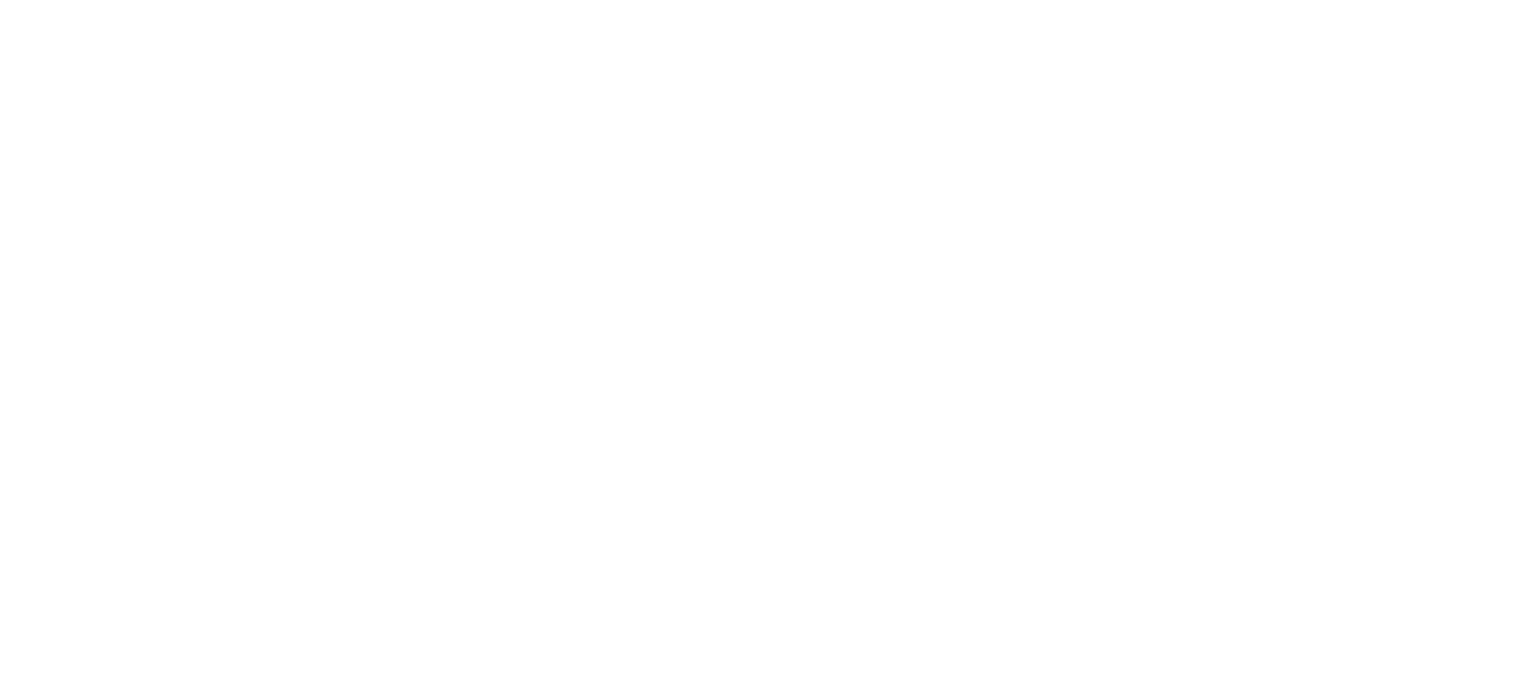 scroll, scrollTop: 0, scrollLeft: 0, axis: both 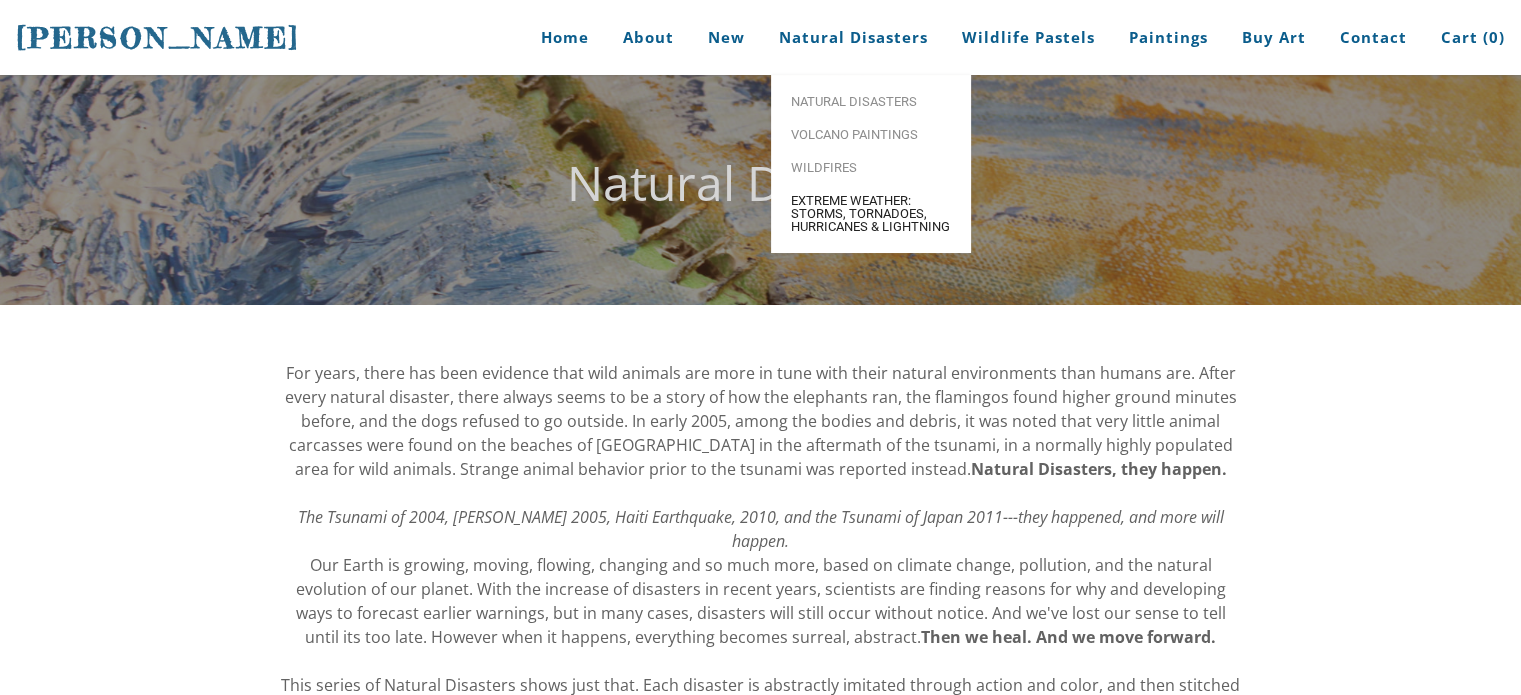 click on "Extreme Weather: Storms, Tornadoes, Hurricanes & Lightning" at bounding box center [871, 213] 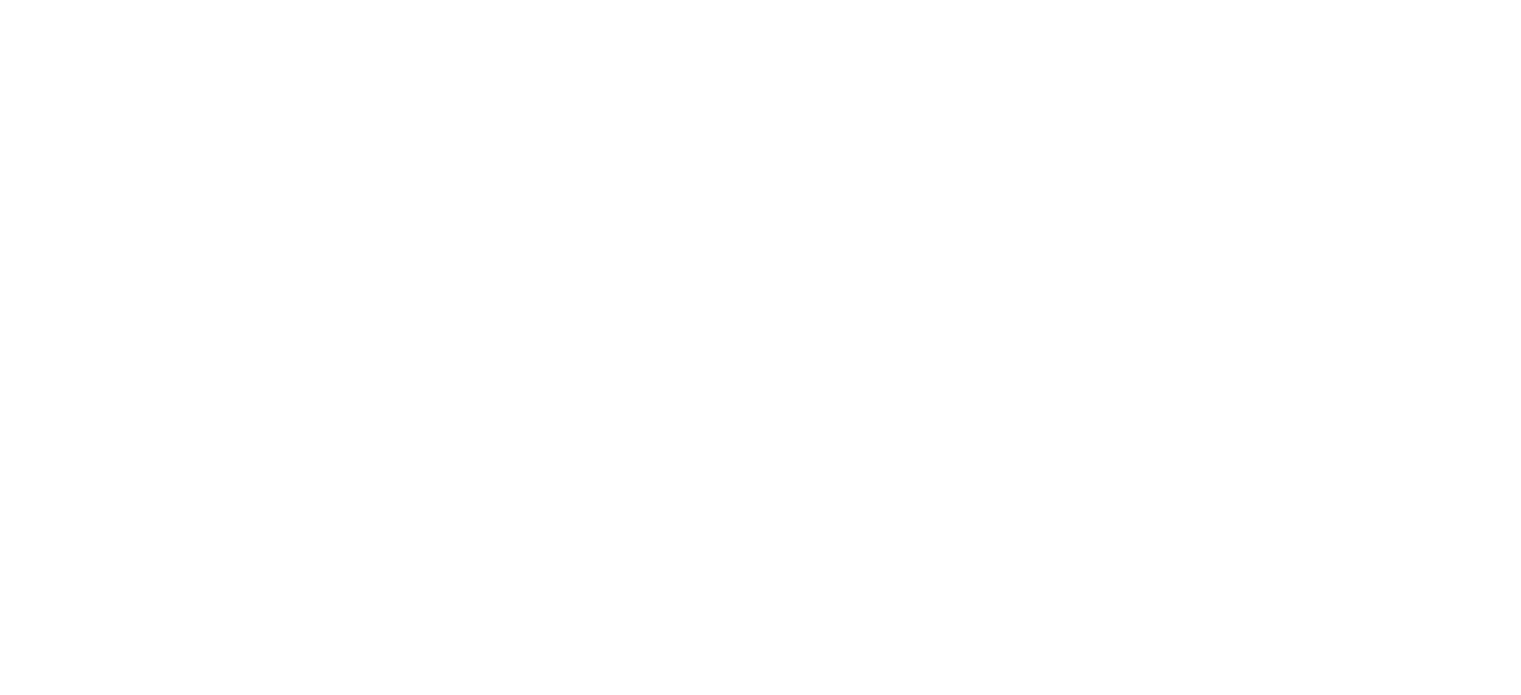 scroll, scrollTop: 0, scrollLeft: 0, axis: both 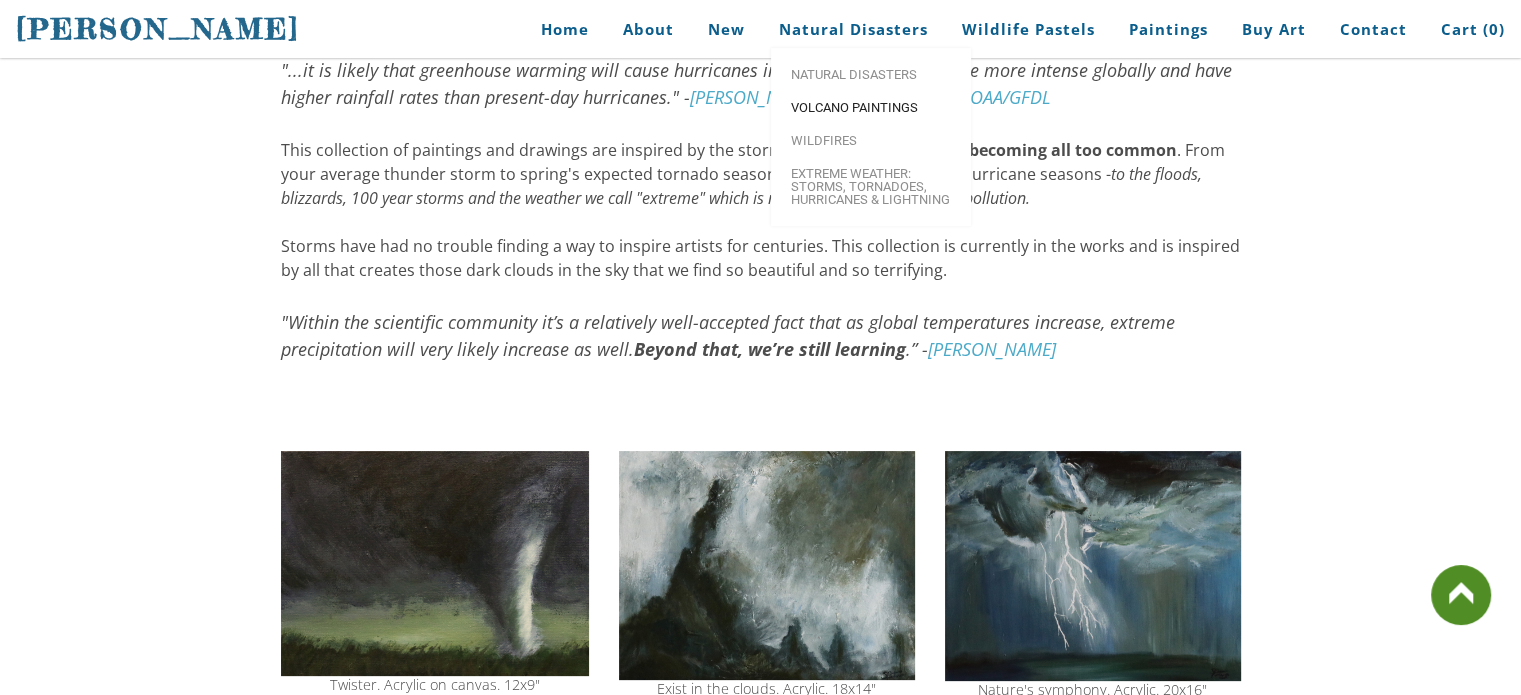 click on "Volcano paintings" at bounding box center [871, 107] 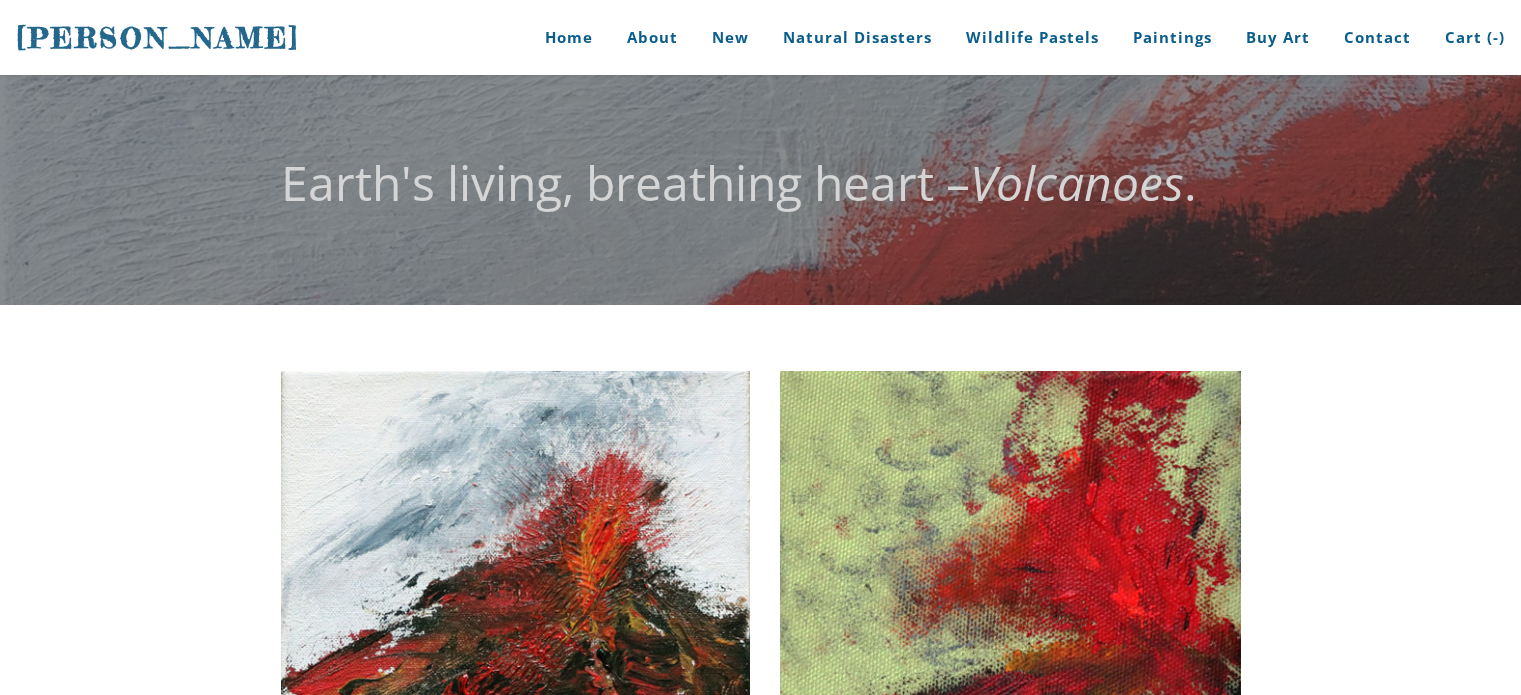 scroll, scrollTop: 0, scrollLeft: 0, axis: both 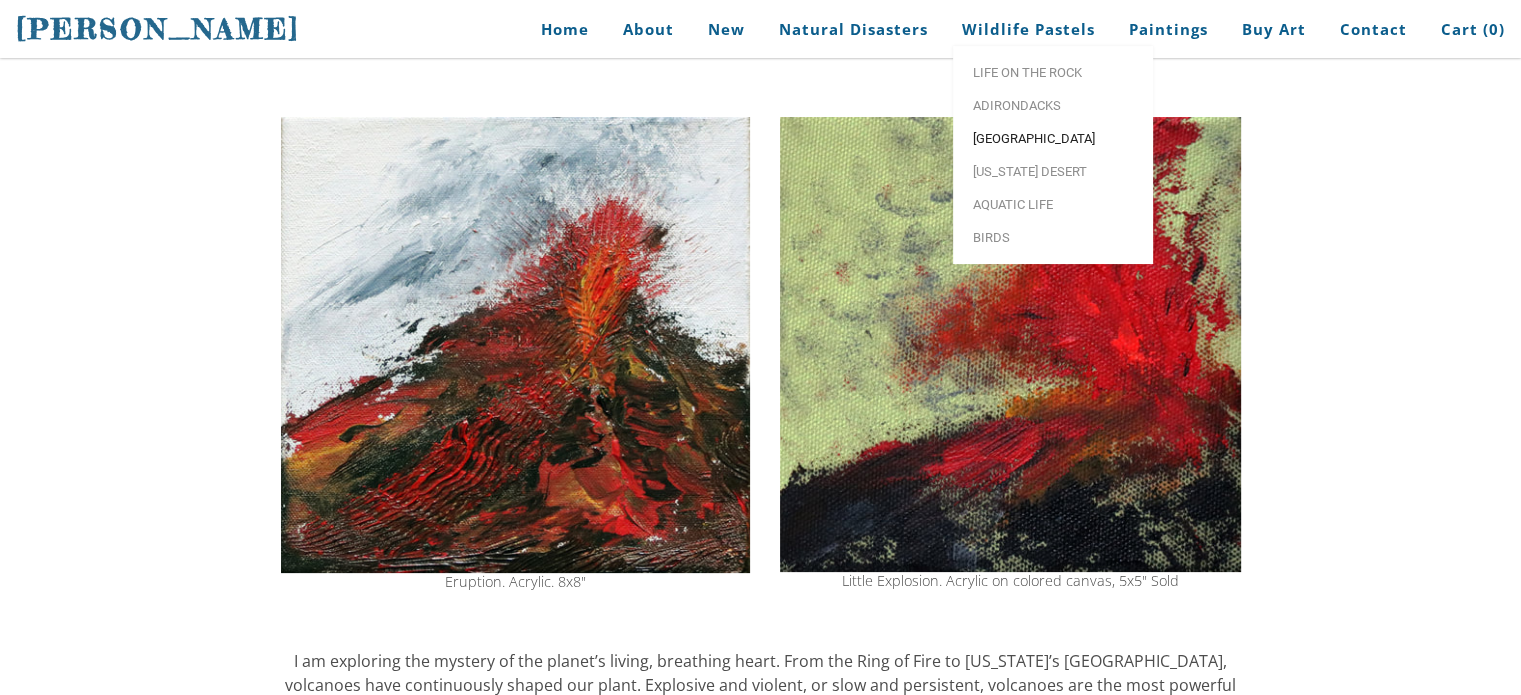 click on "[GEOGRAPHIC_DATA]" at bounding box center [1053, 138] 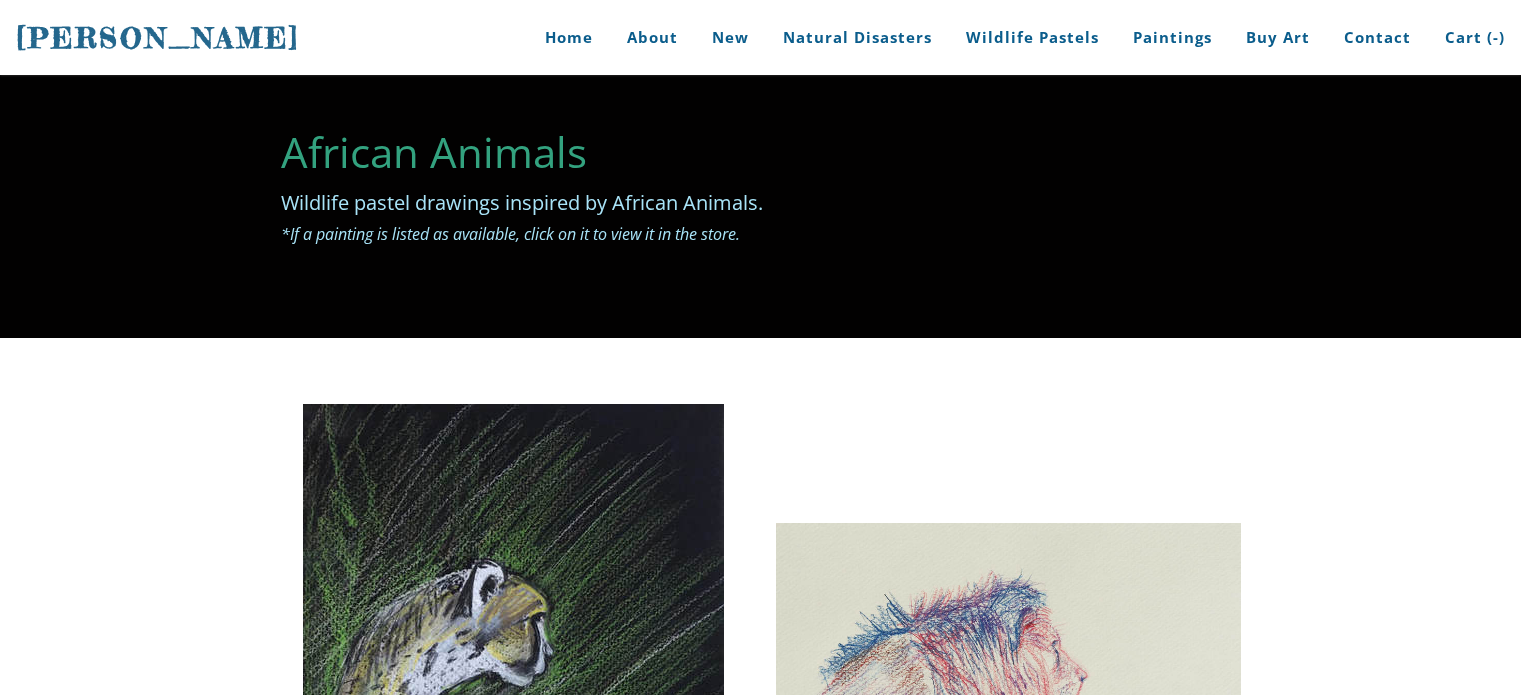 scroll, scrollTop: 0, scrollLeft: 0, axis: both 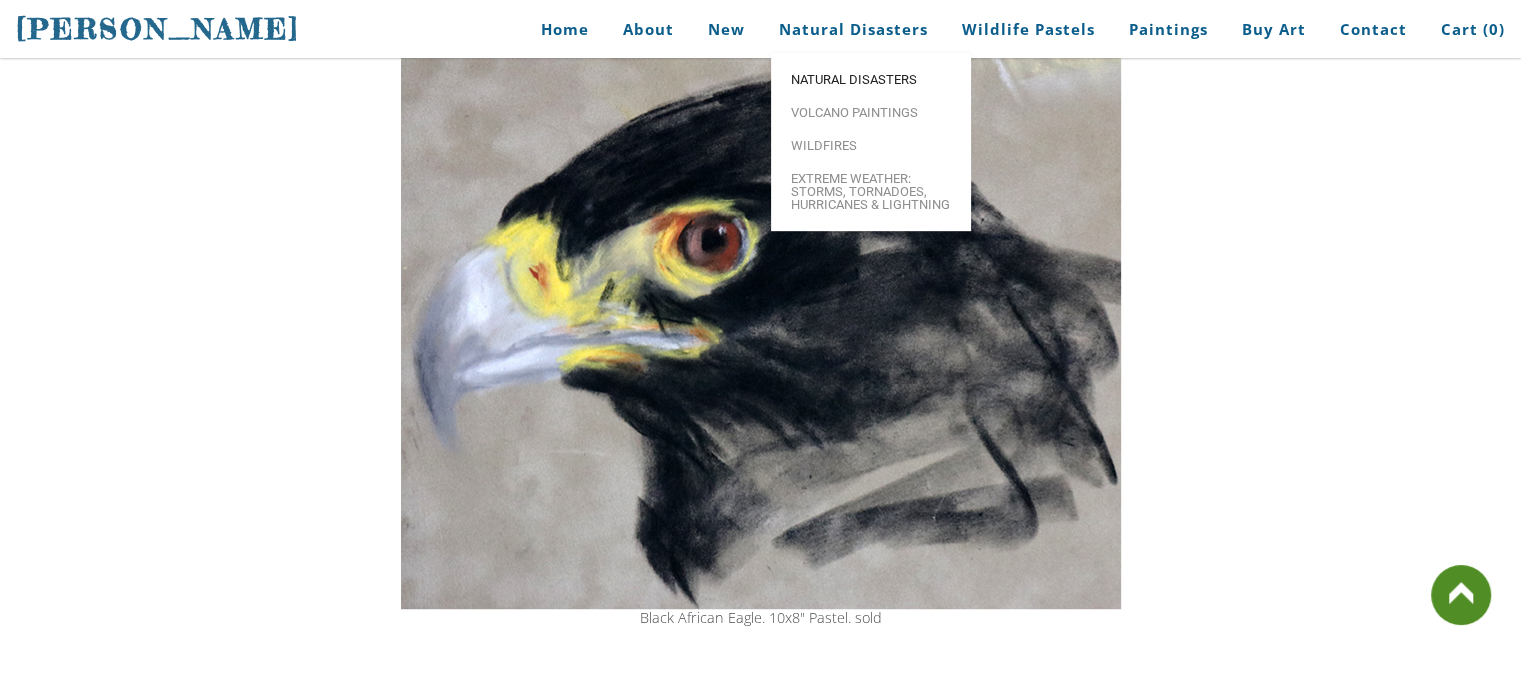 click on "Natural Disasters" at bounding box center [871, 79] 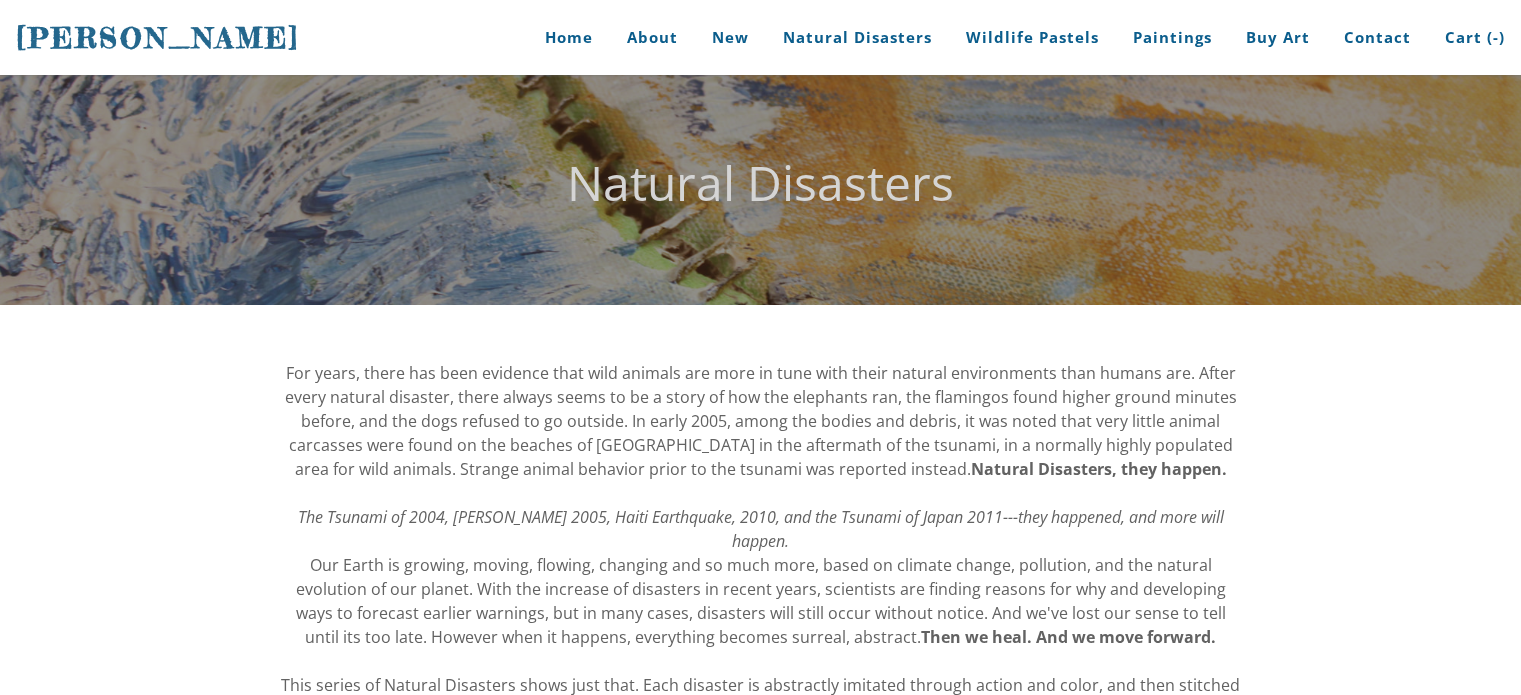 scroll, scrollTop: 0, scrollLeft: 0, axis: both 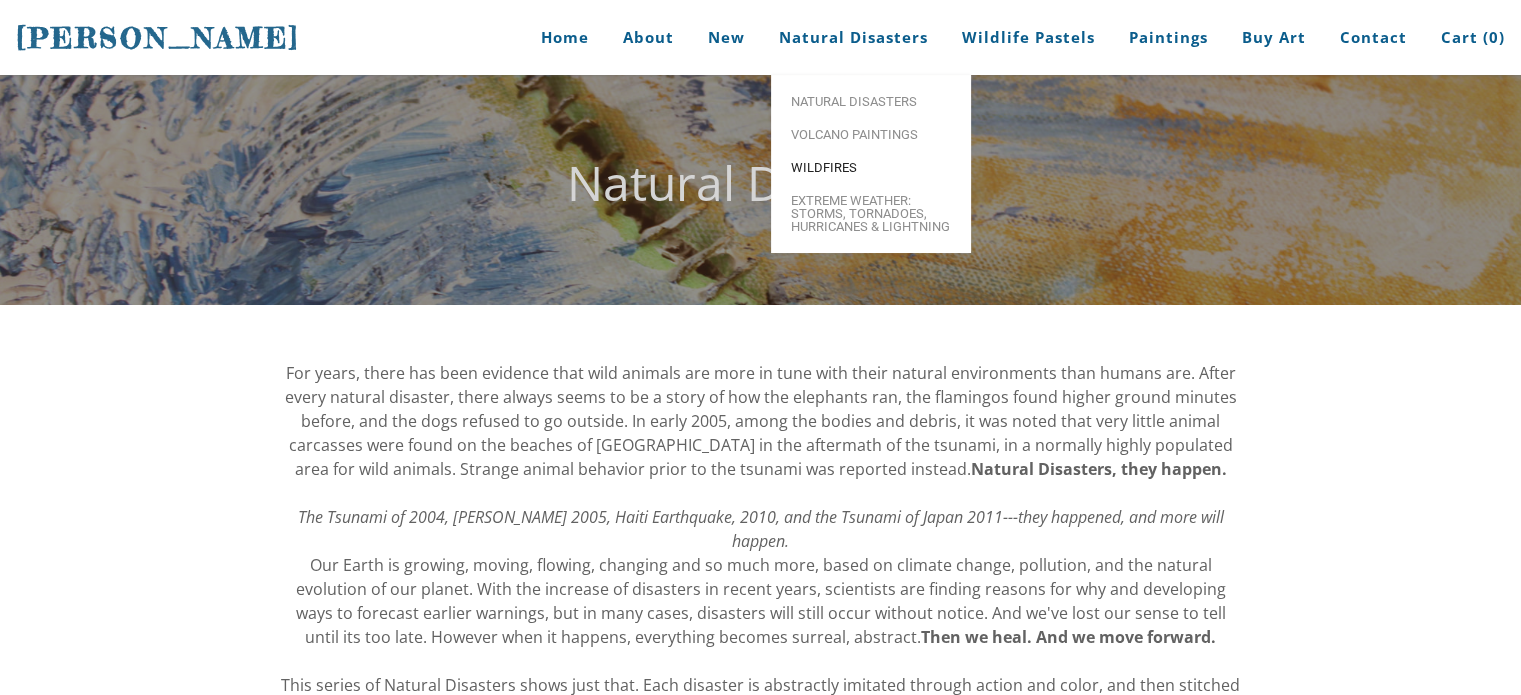 click on "Wildfires" at bounding box center (871, 167) 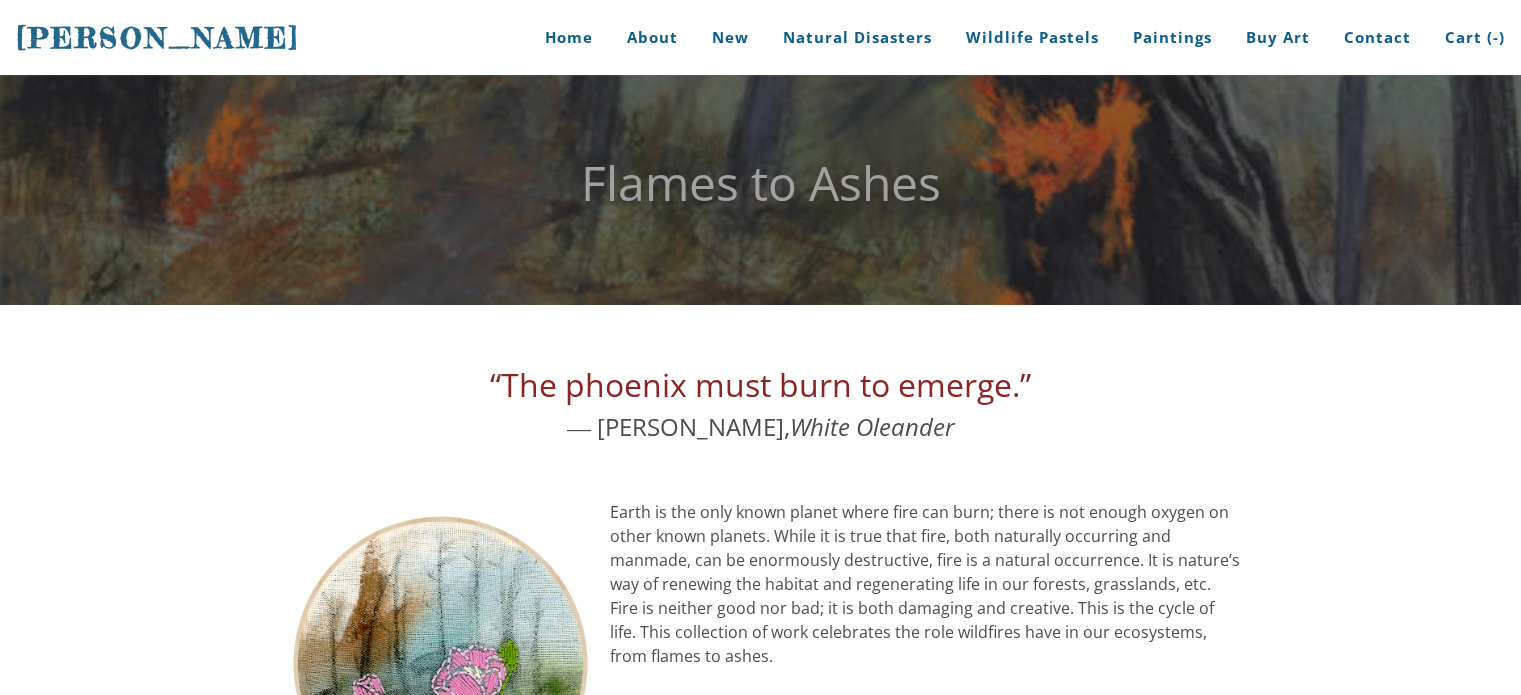 scroll, scrollTop: 0, scrollLeft: 0, axis: both 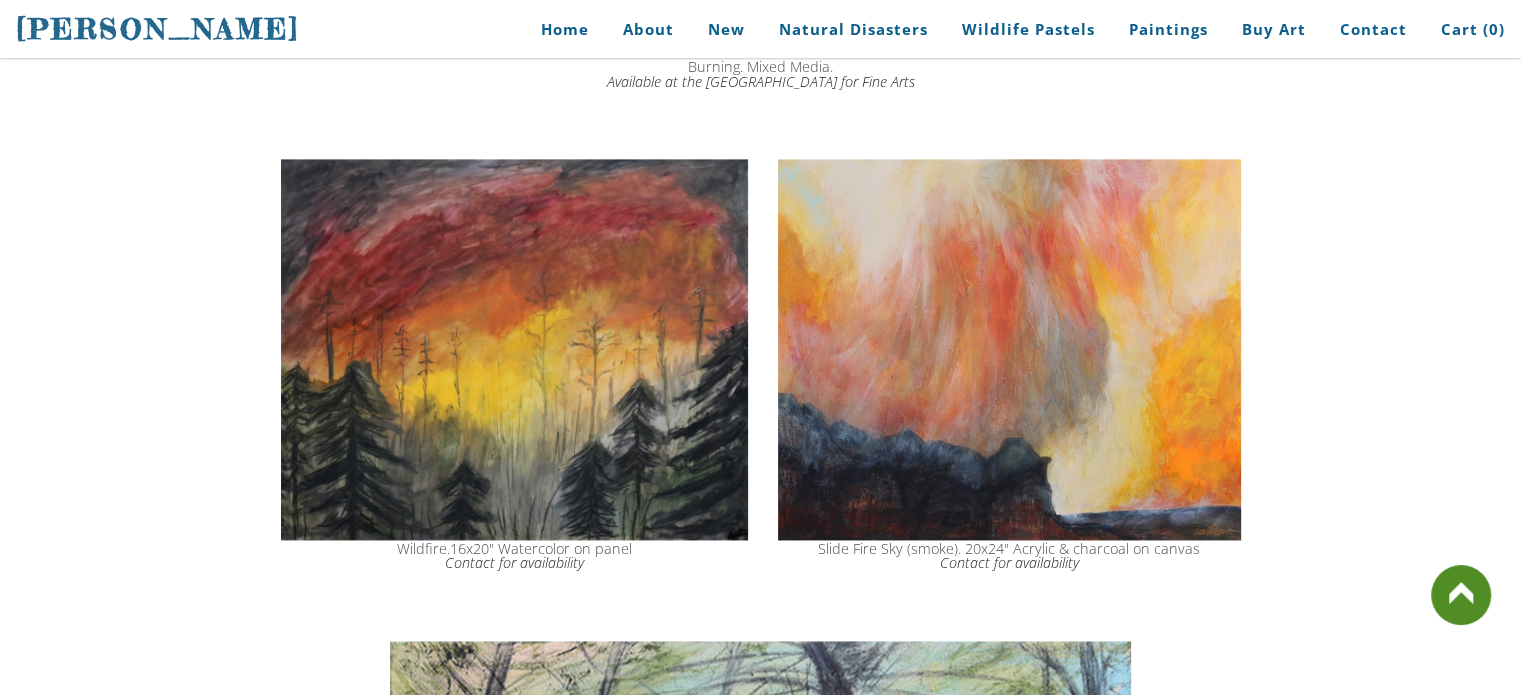 drag, startPoint x: 1534, startPoint y: 49, endPoint x: 1534, endPoint y: 210, distance: 161 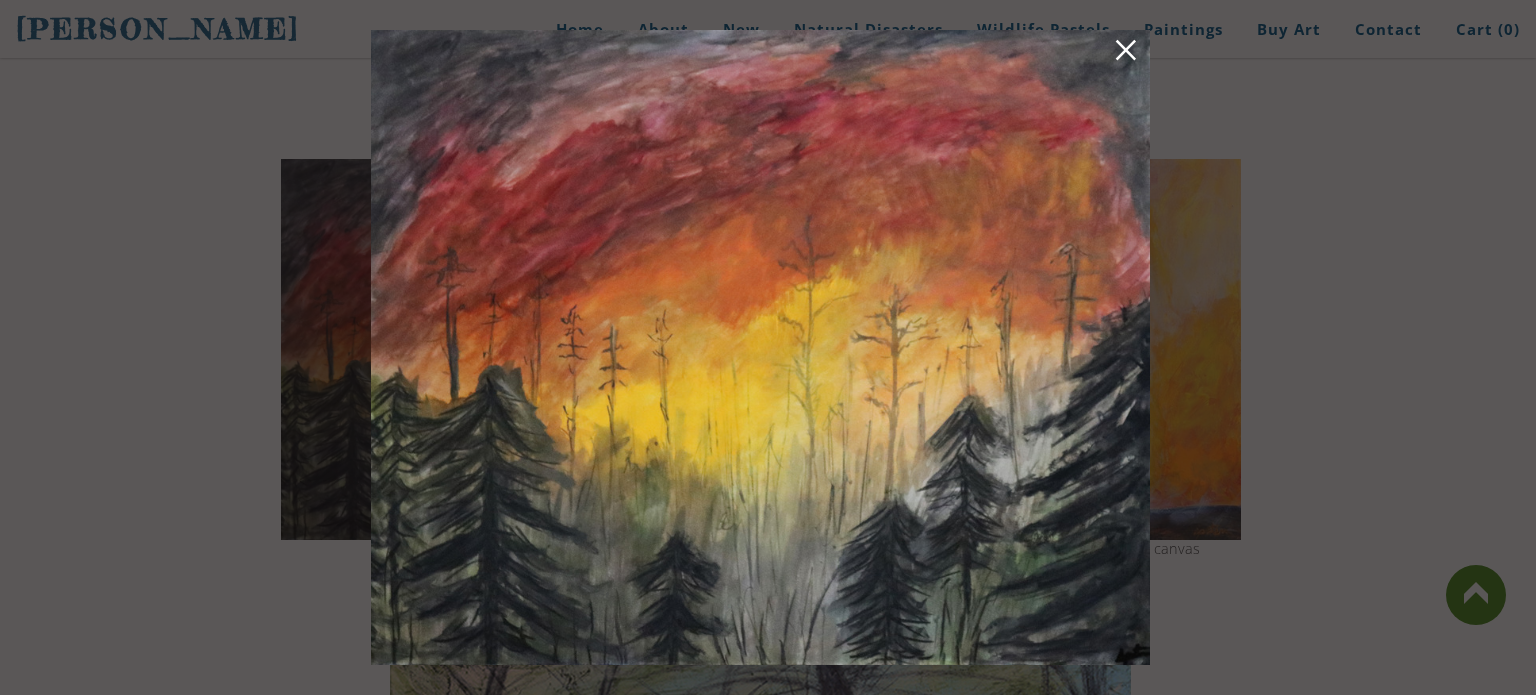 drag, startPoint x: 1208, startPoint y: 151, endPoint x: 1127, endPoint y: 60, distance: 121.82774 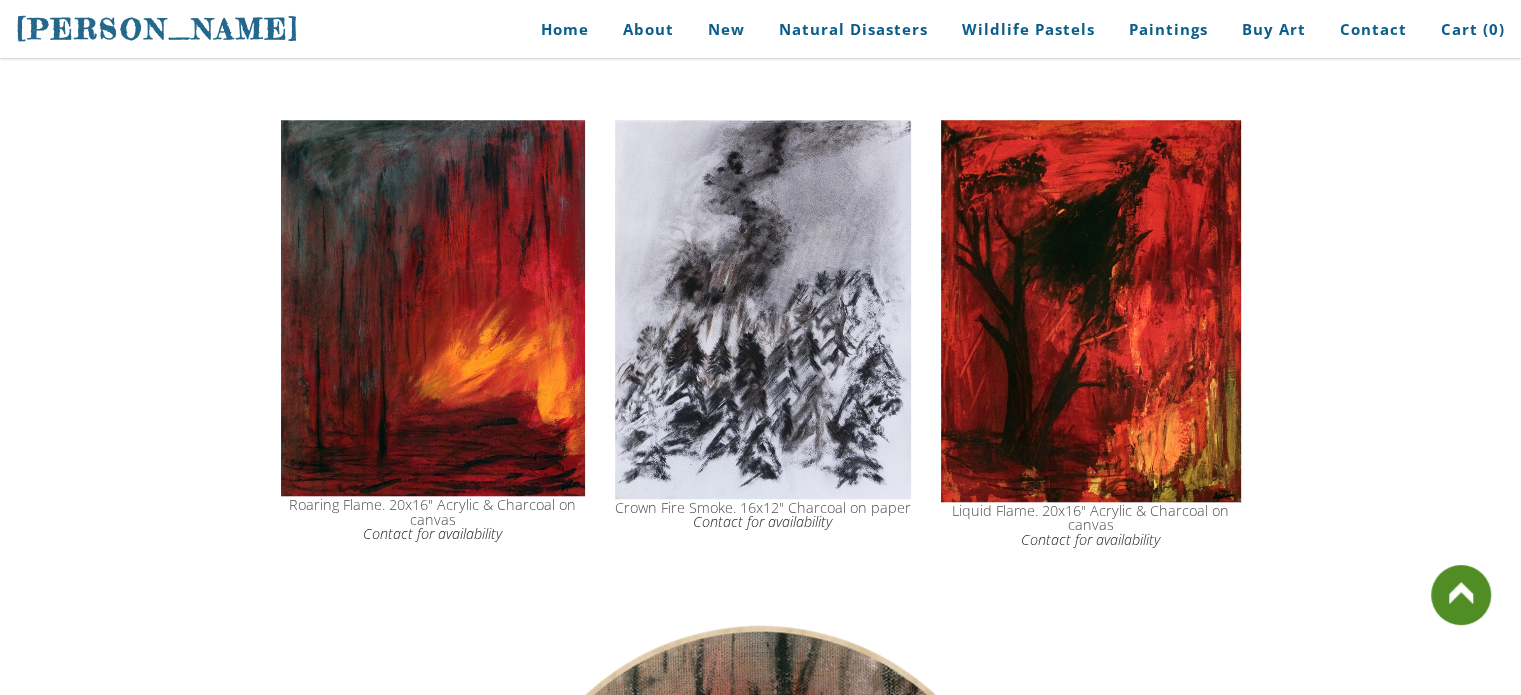 scroll, scrollTop: 1605, scrollLeft: 0, axis: vertical 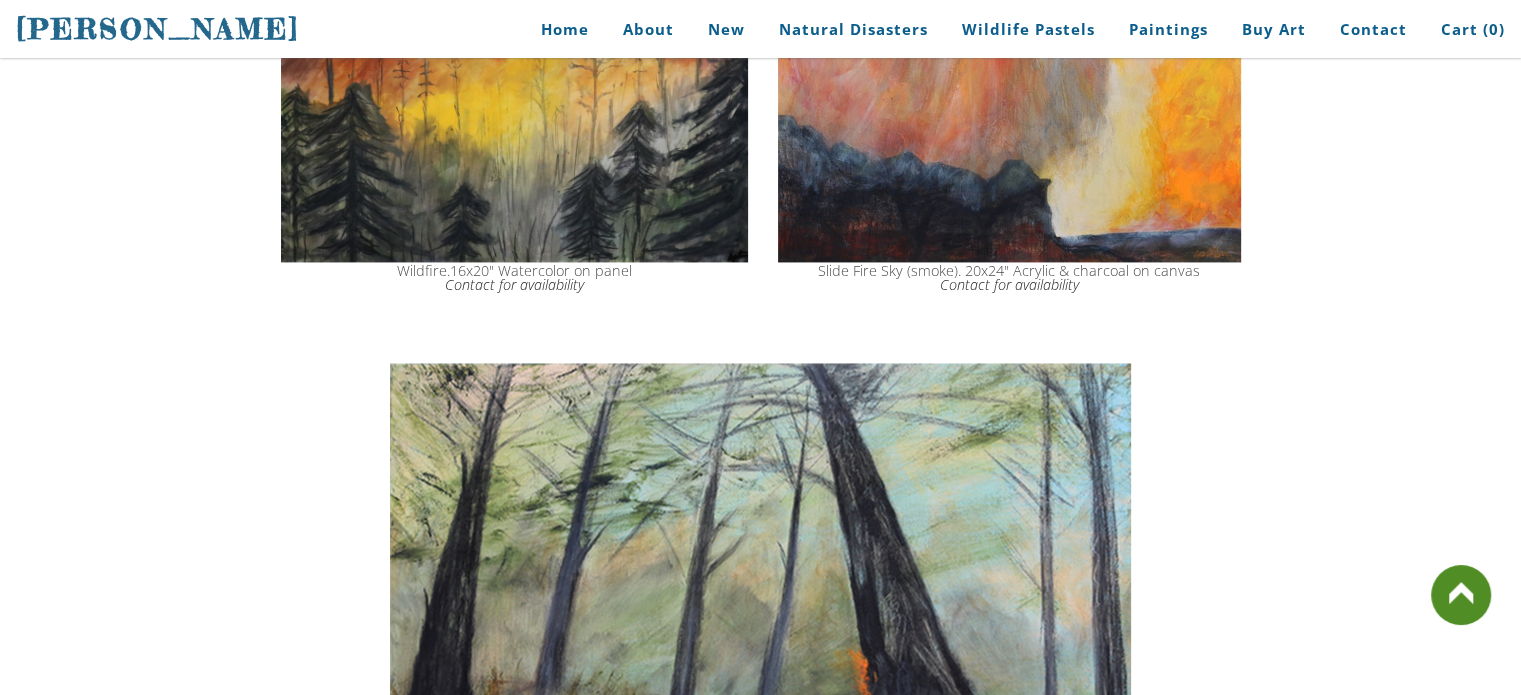 click at bounding box center (514, 71) 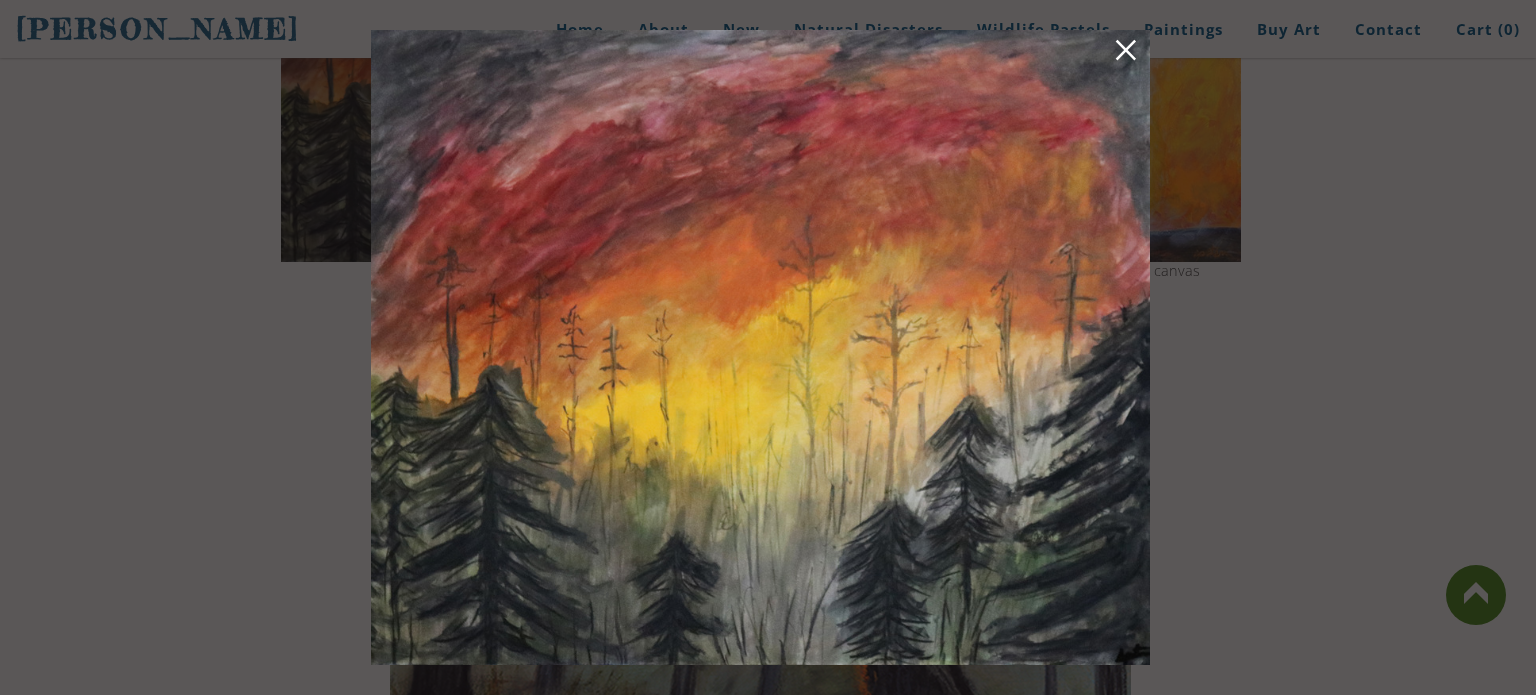 click at bounding box center [1126, 53] 